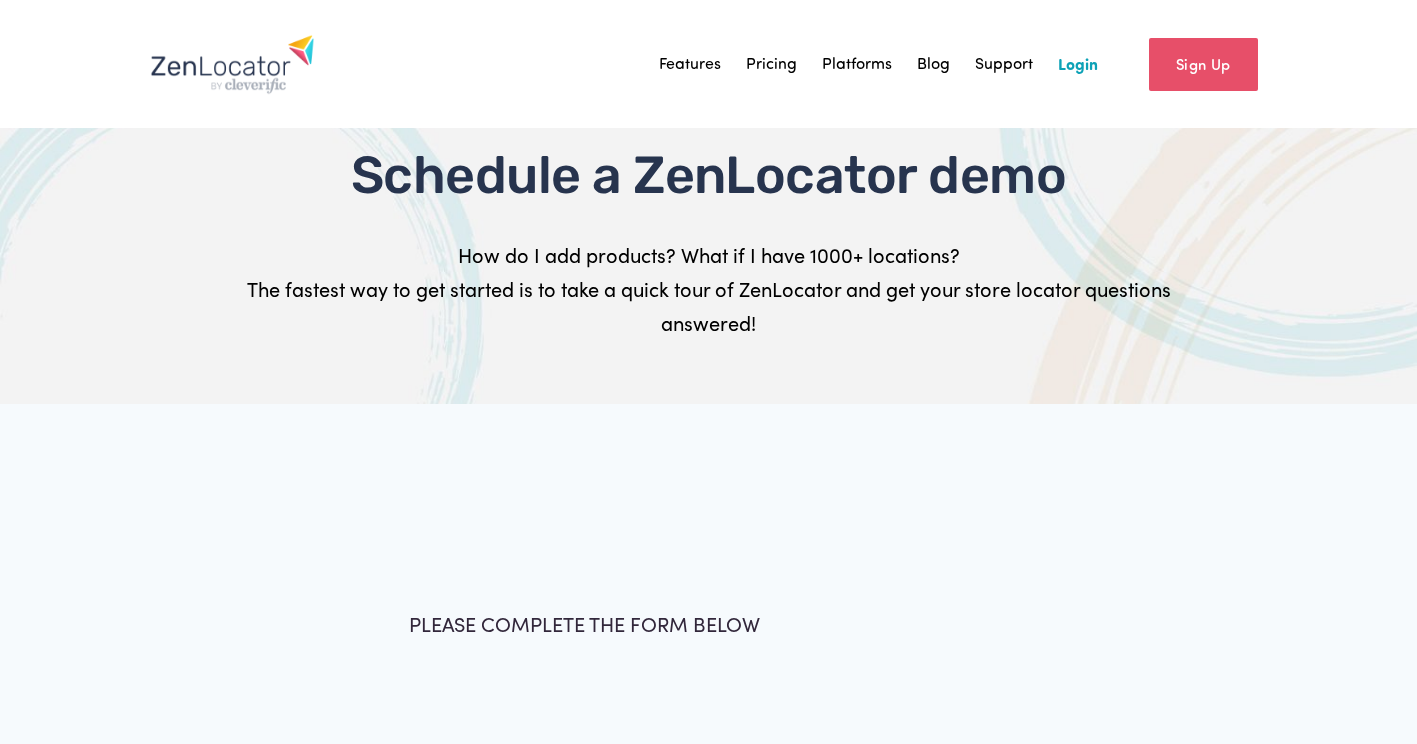 scroll, scrollTop: 0, scrollLeft: 0, axis: both 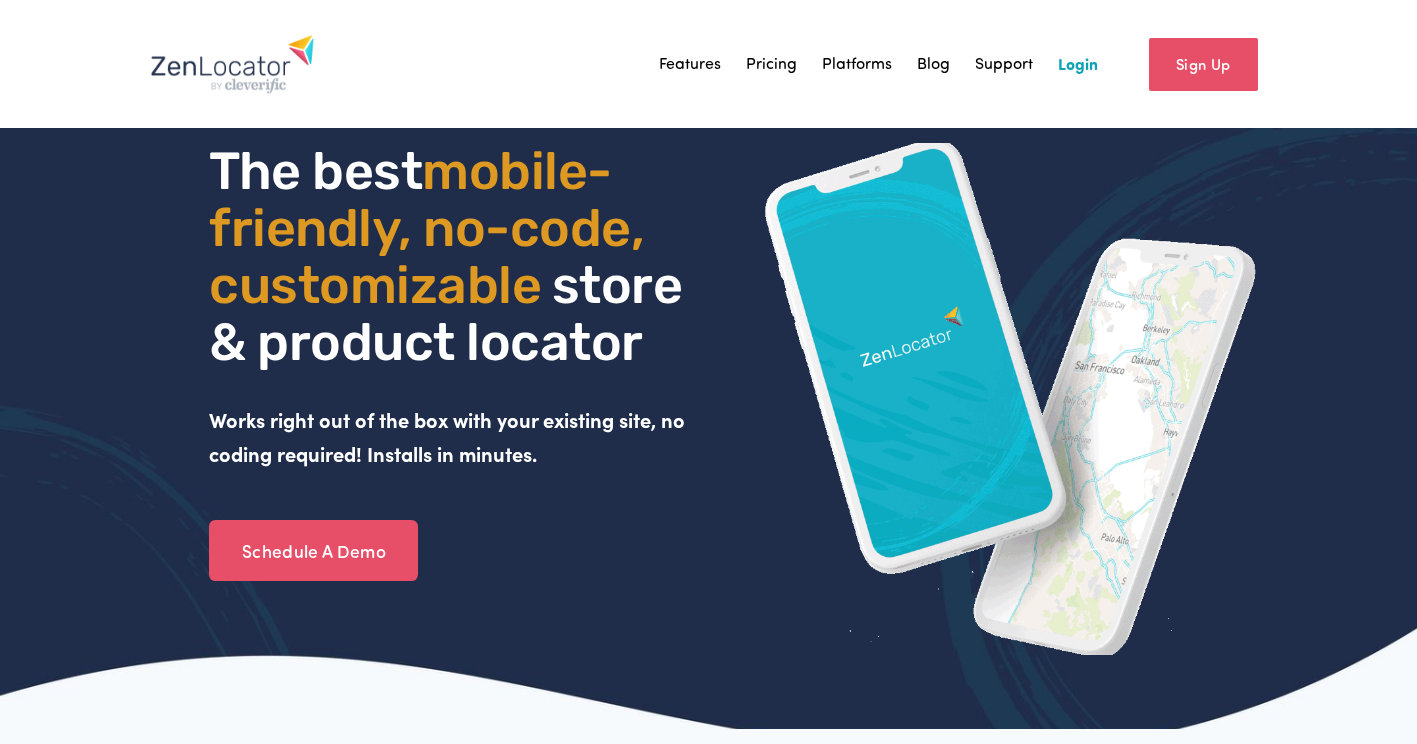 click on "Features" at bounding box center [690, 64] 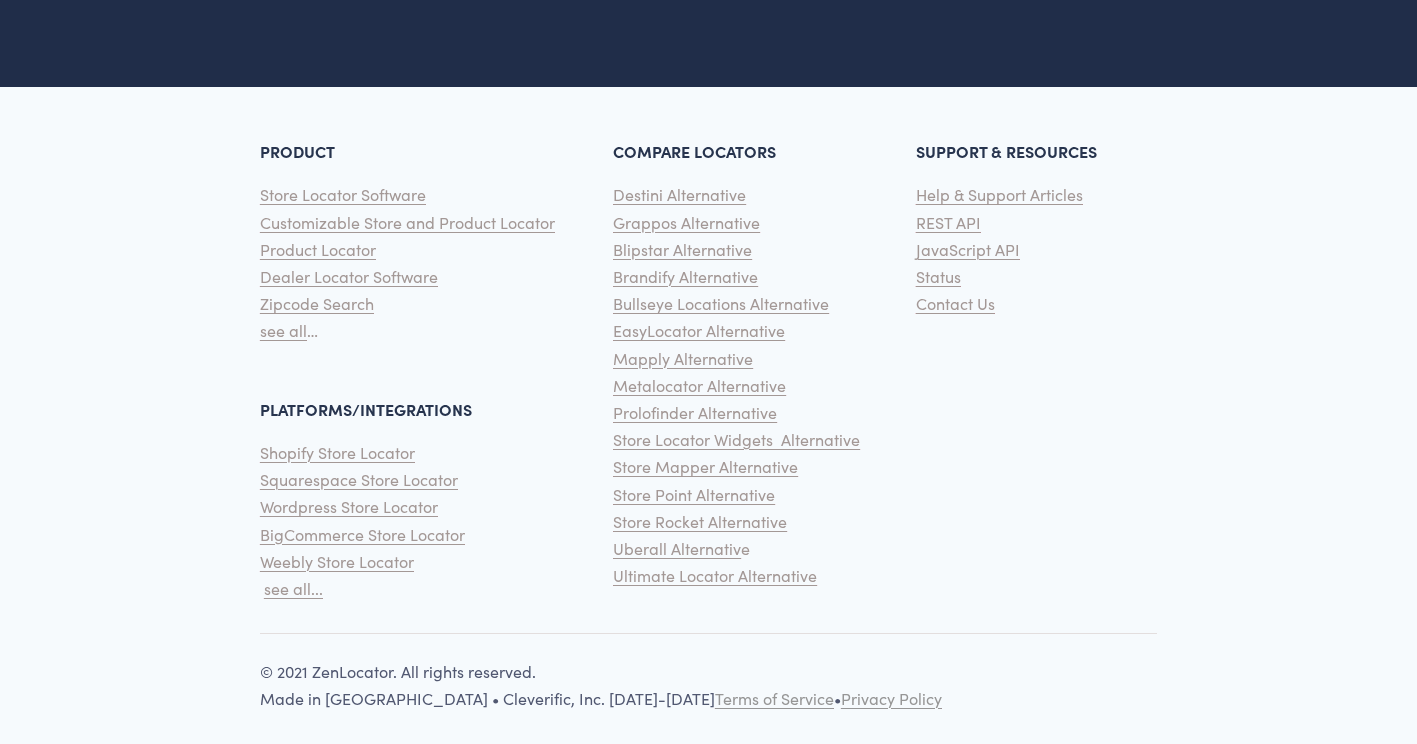 scroll, scrollTop: 4420, scrollLeft: 0, axis: vertical 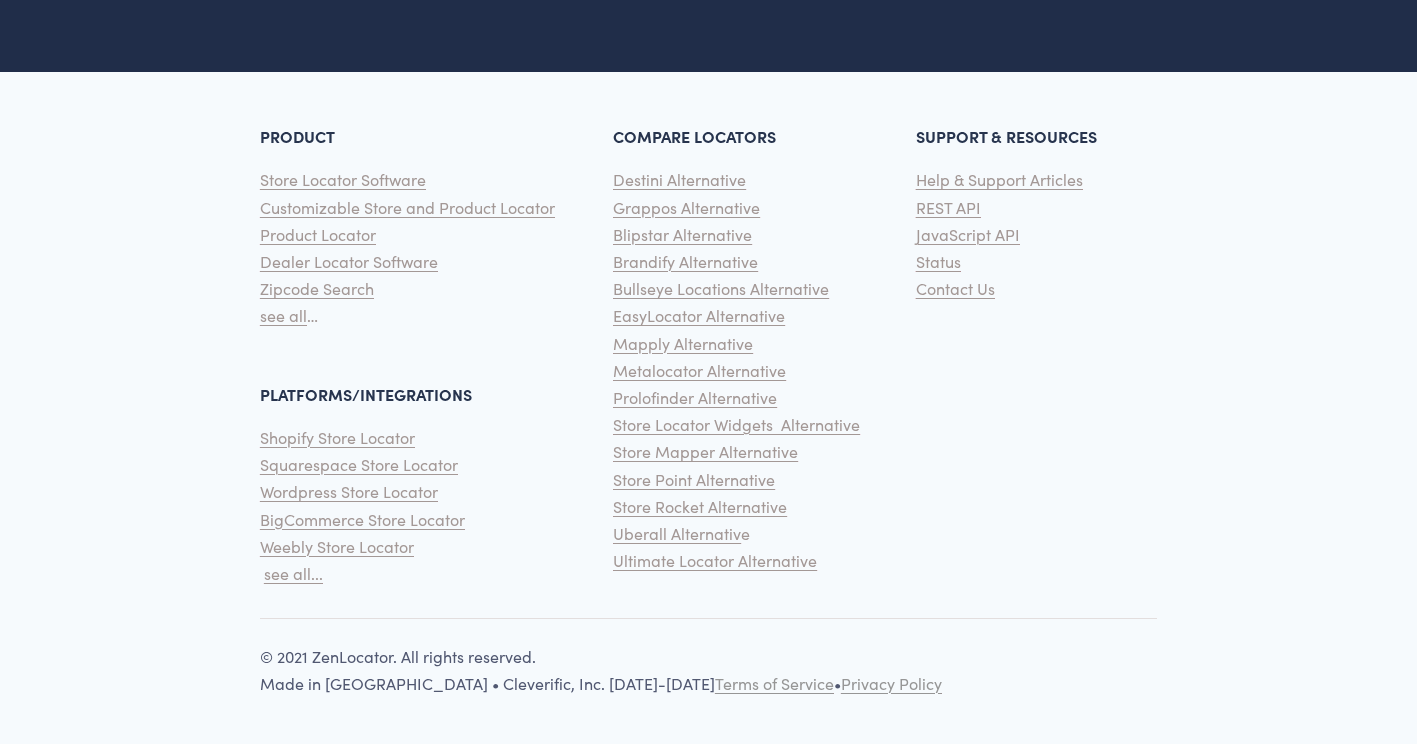 click on "Bullseye Locations Alternative" at bounding box center [721, 288] 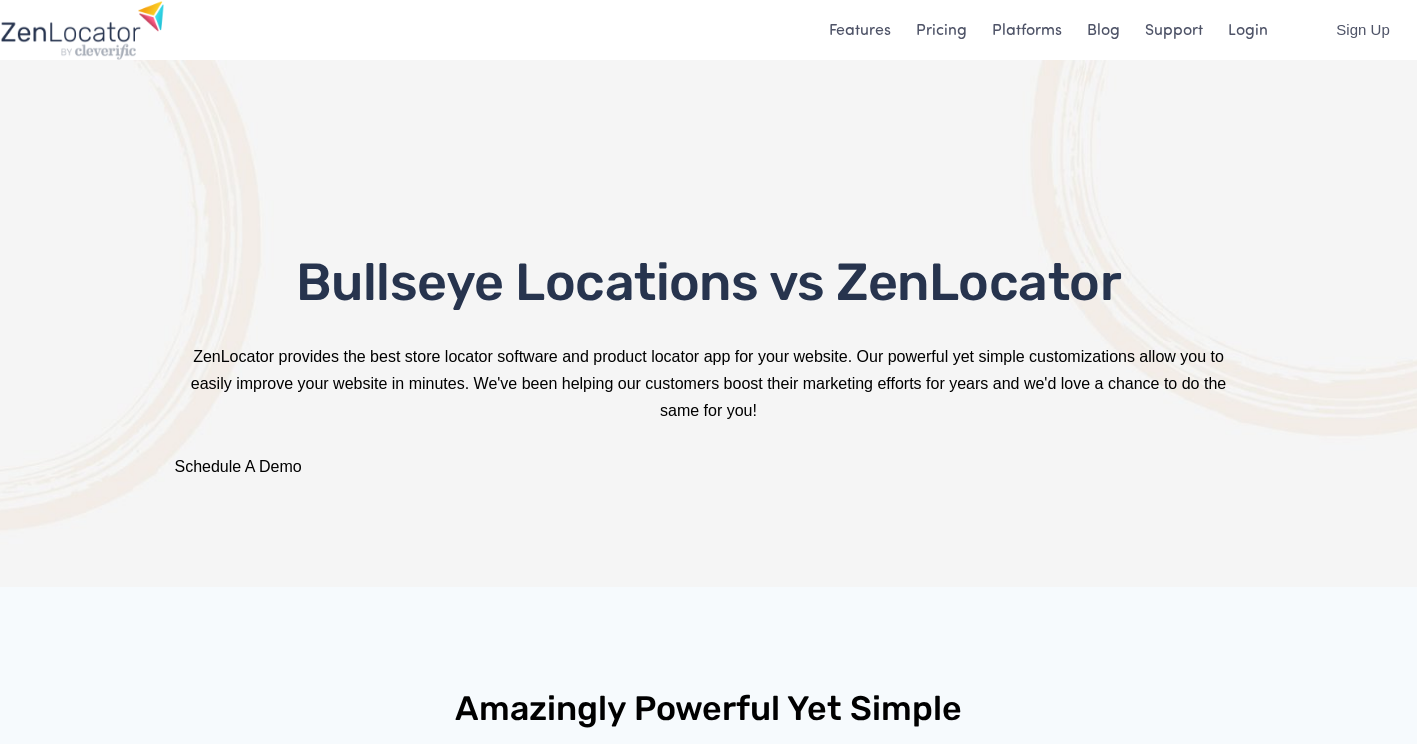 scroll, scrollTop: 582, scrollLeft: 0, axis: vertical 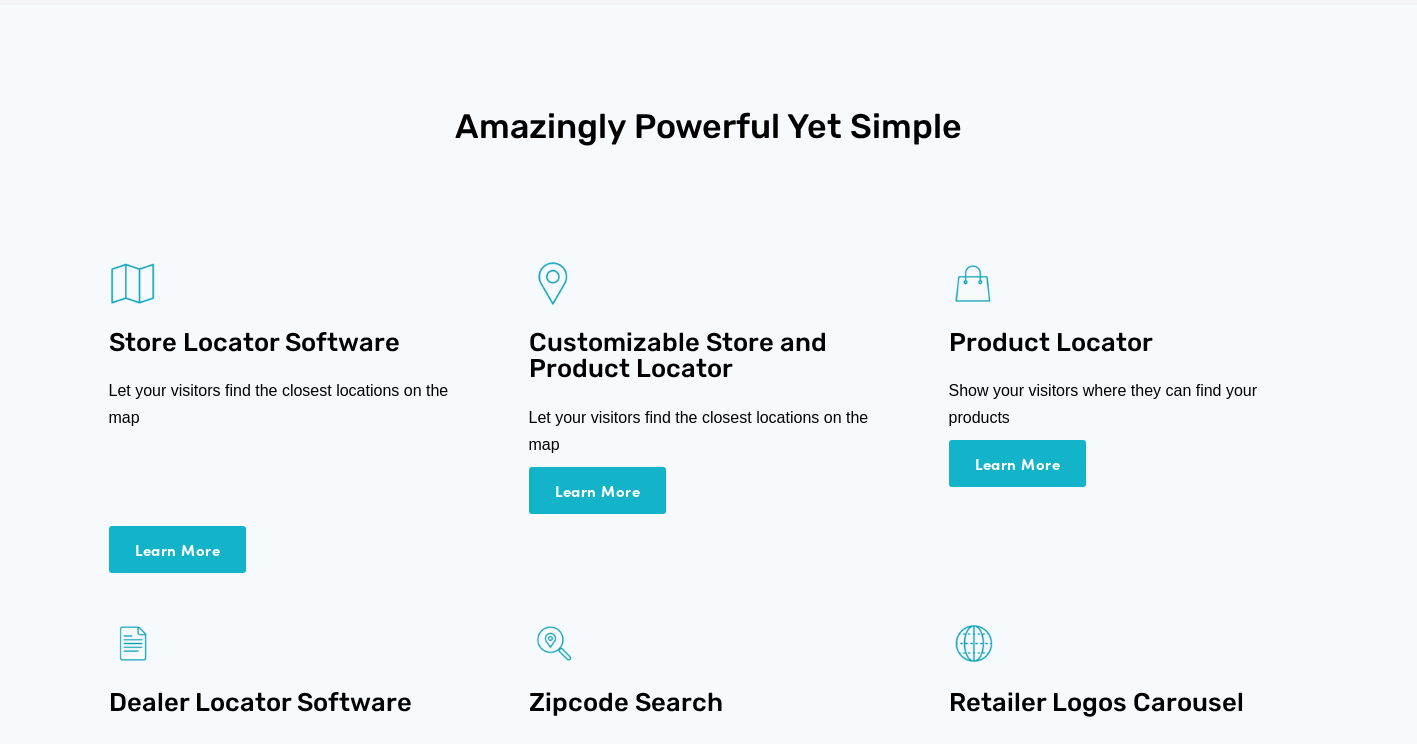 click on "Learn More" 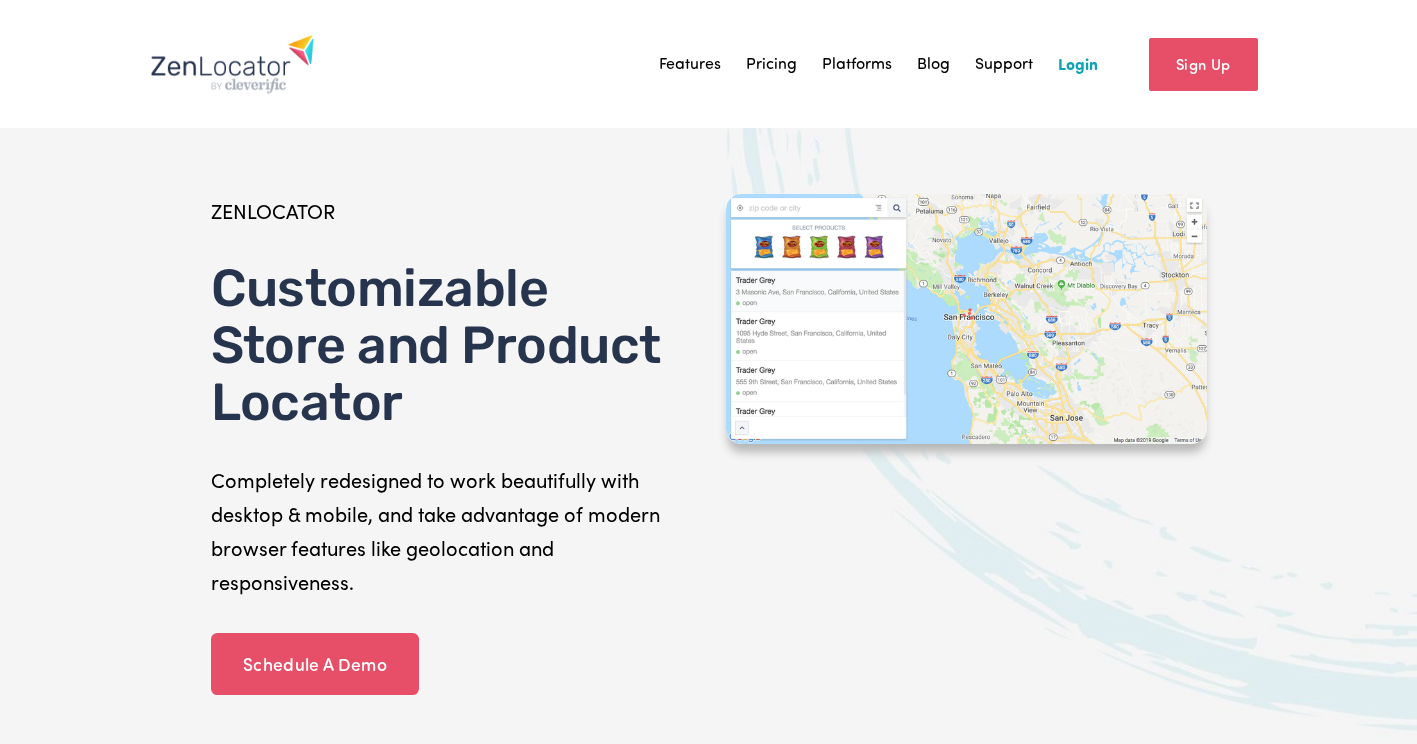scroll, scrollTop: 0, scrollLeft: 0, axis: both 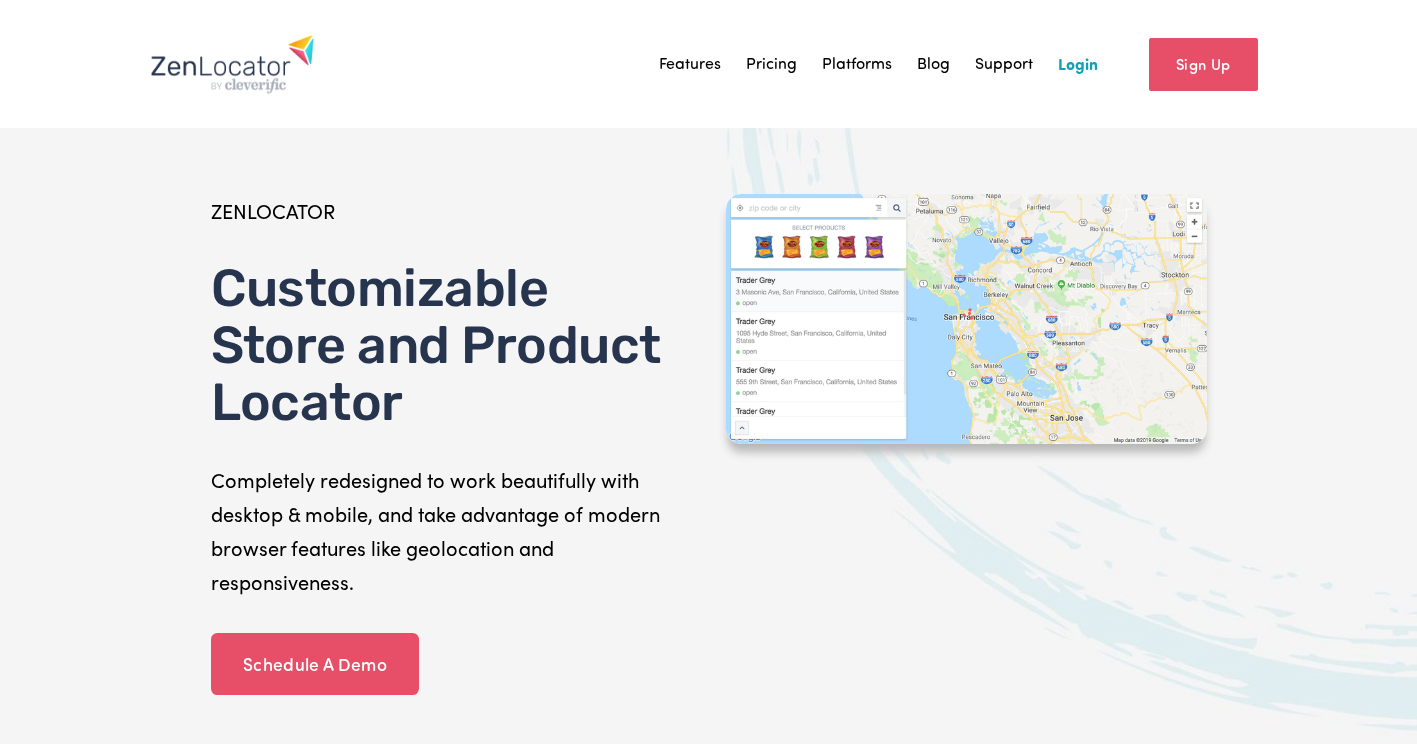 click on "Pricing" at bounding box center [771, 64] 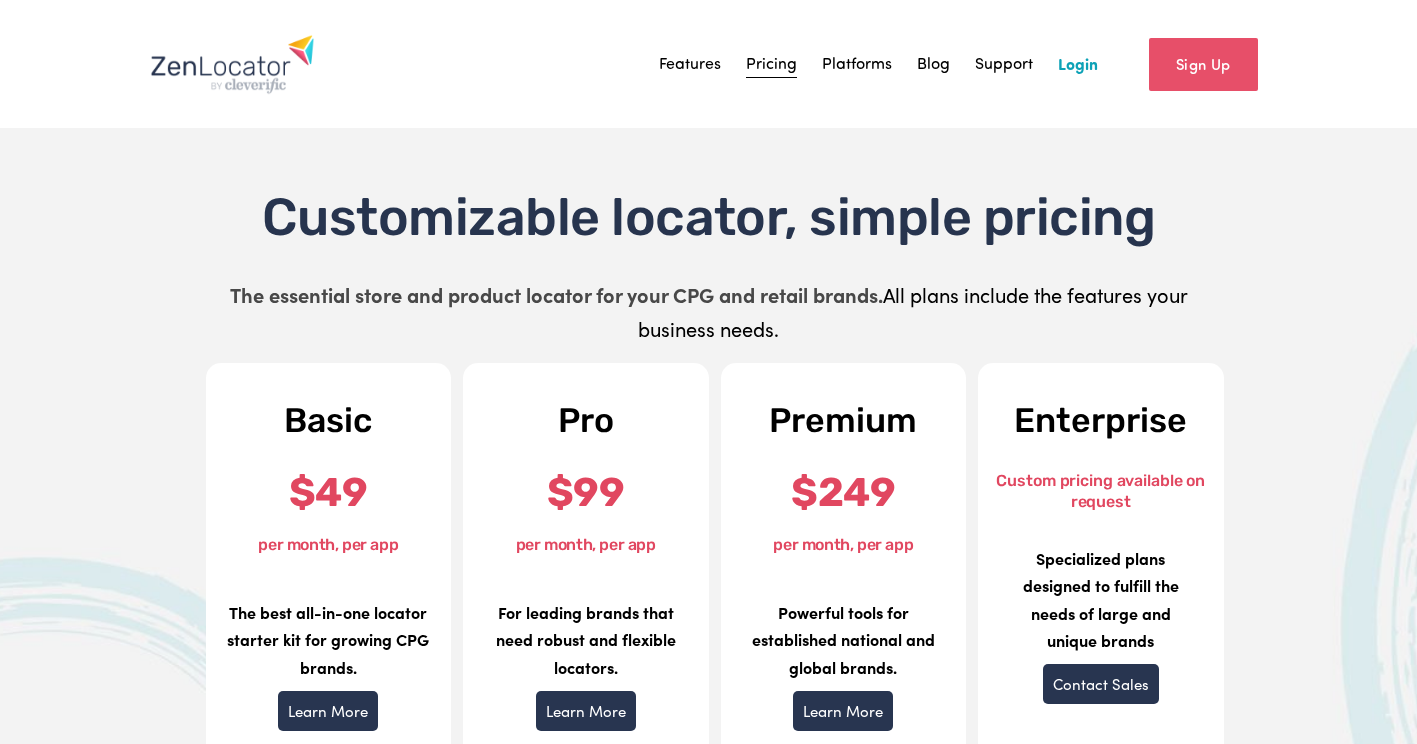 scroll, scrollTop: 0, scrollLeft: 0, axis: both 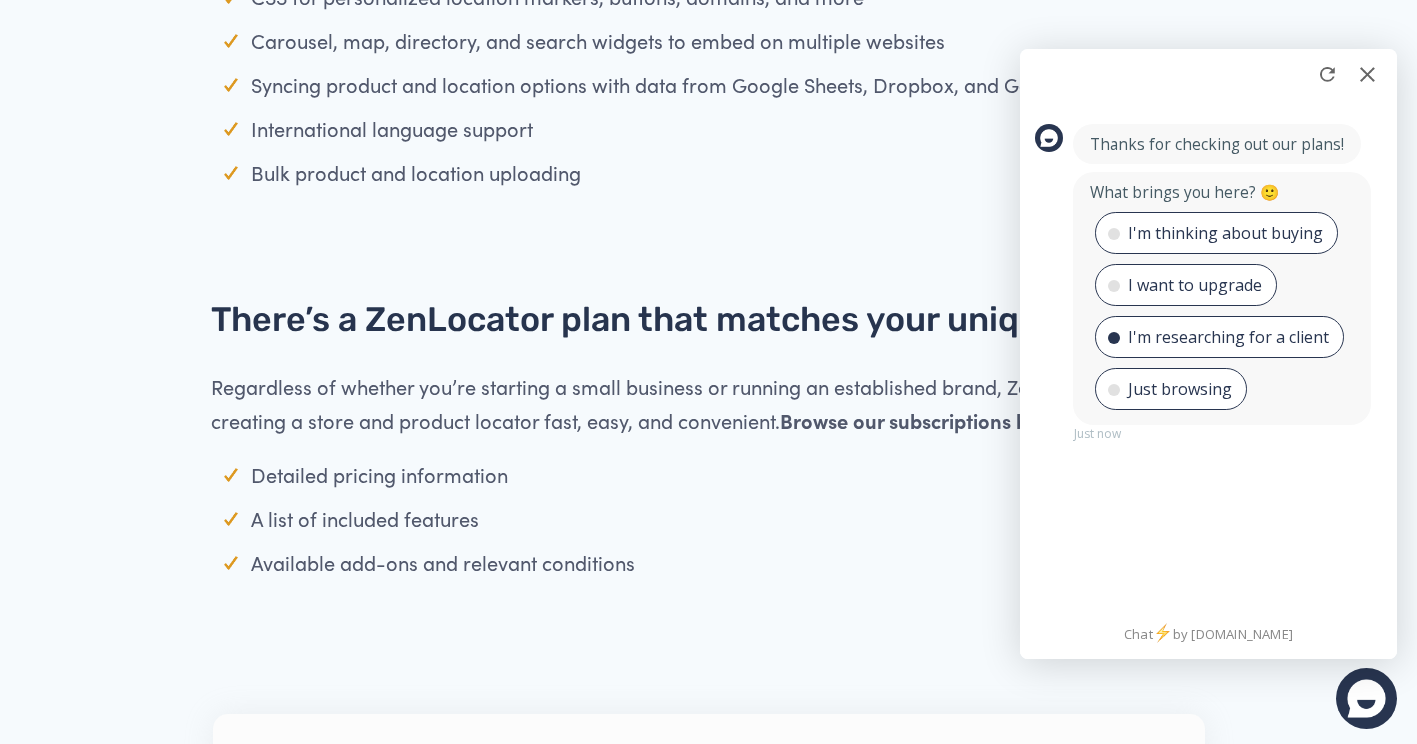 click on "I'm researching for a client" at bounding box center [1228, 337] 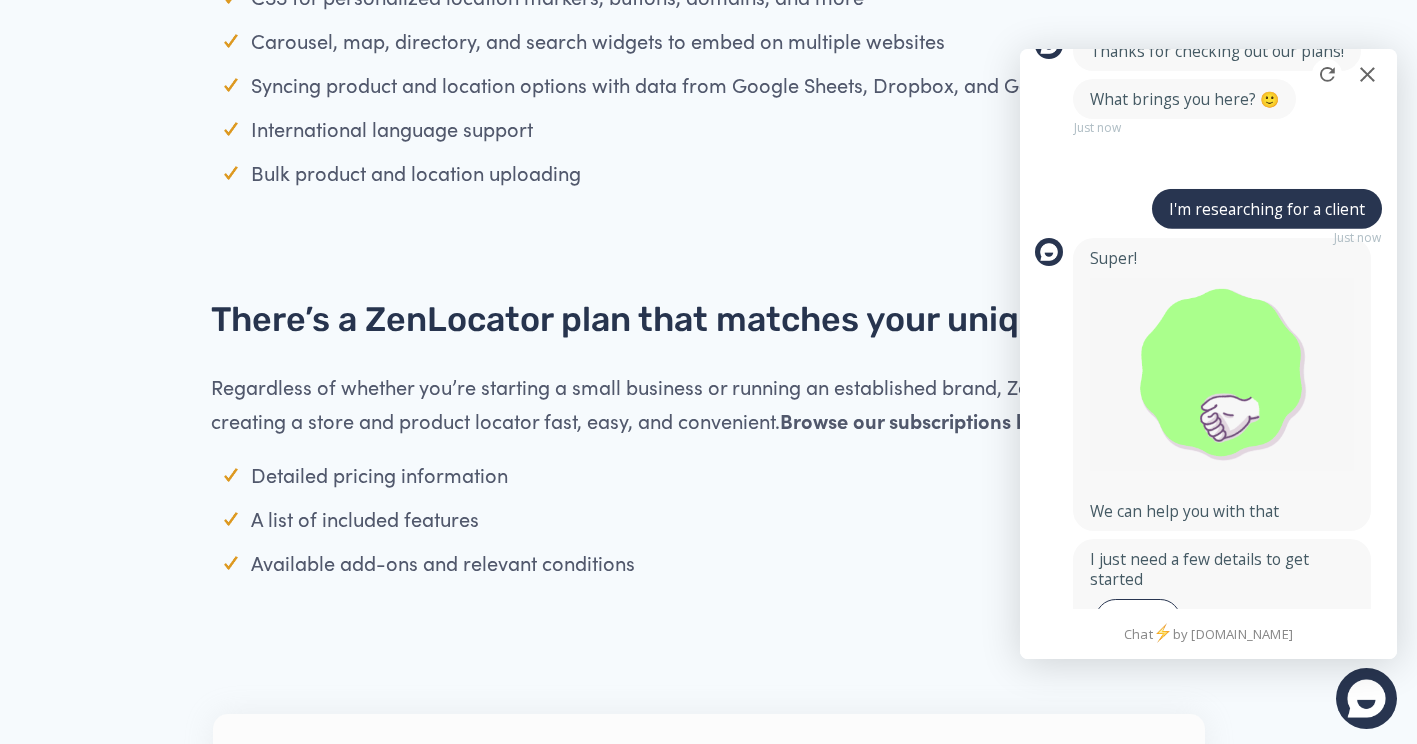 scroll, scrollTop: 188, scrollLeft: 0, axis: vertical 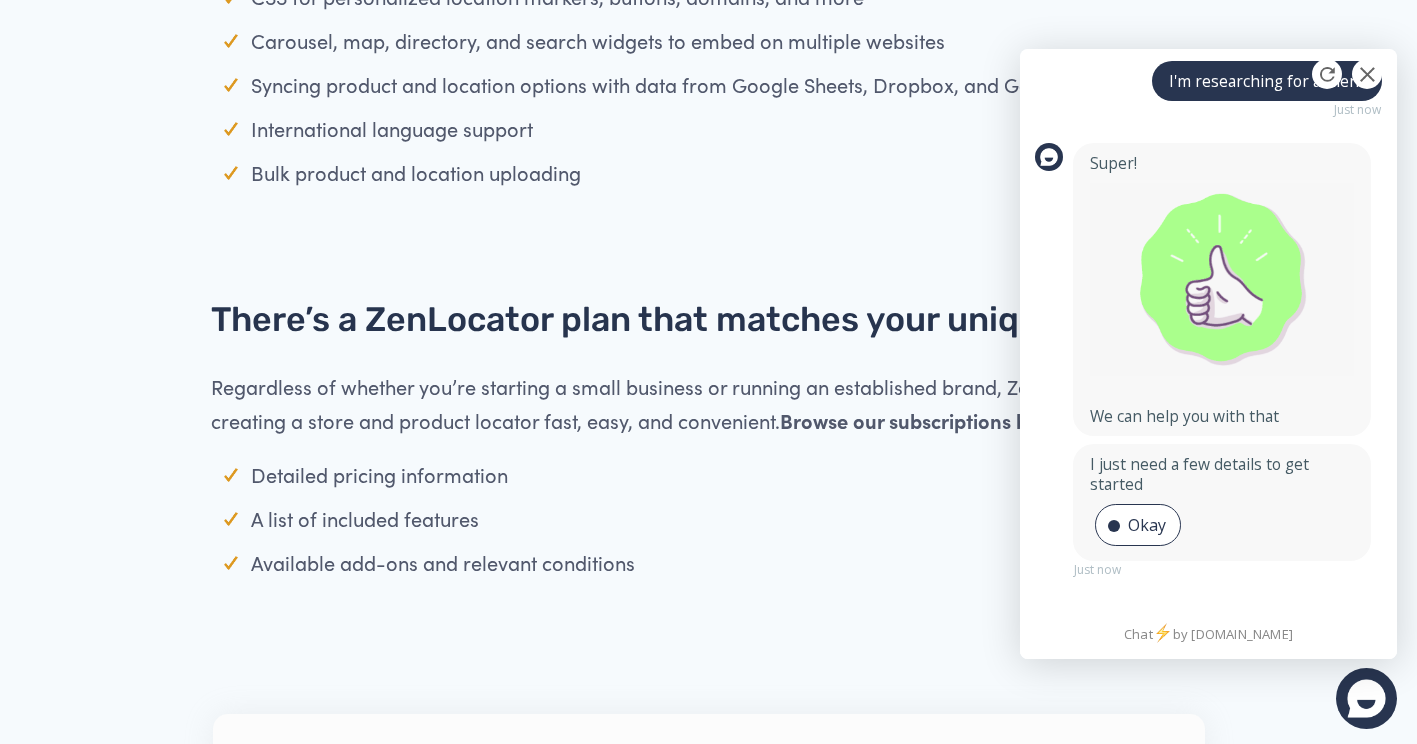 click on "Okay" at bounding box center (1147, 525) 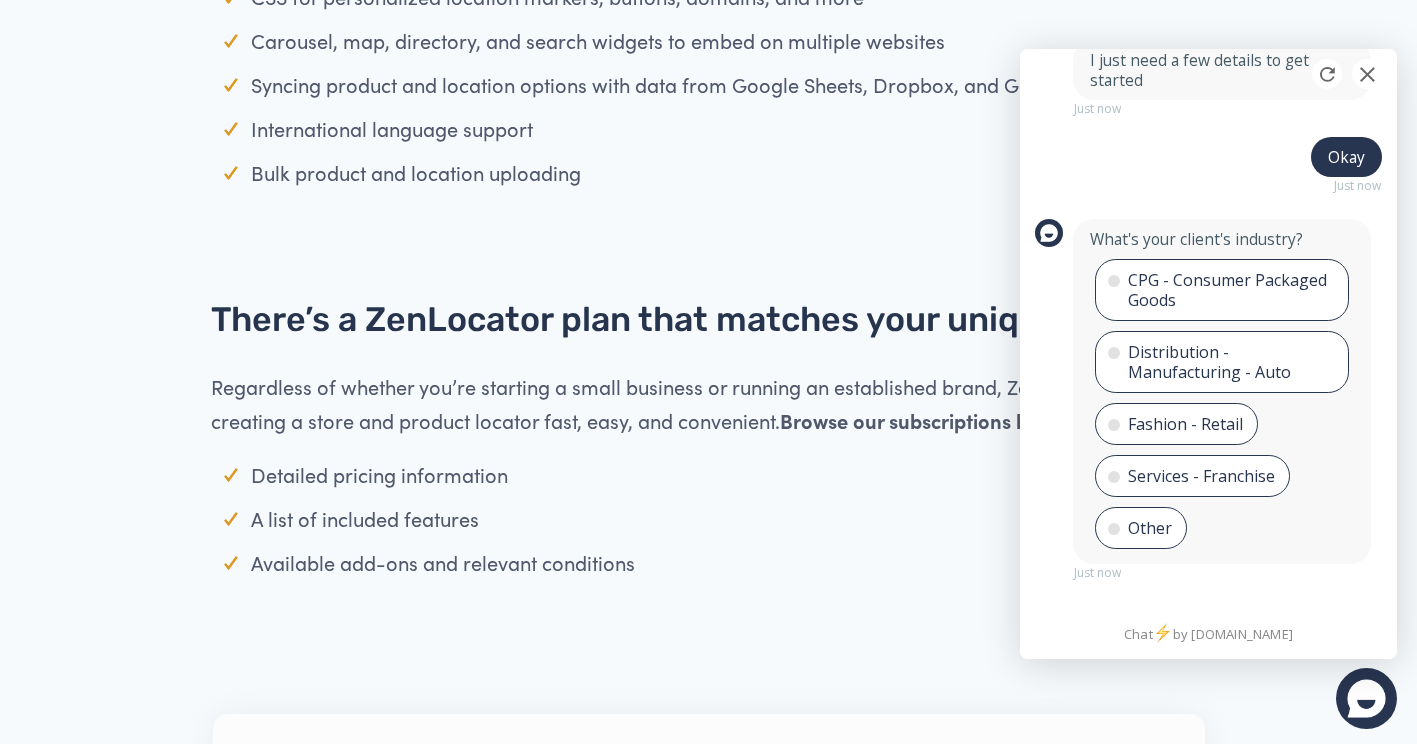 scroll, scrollTop: 594, scrollLeft: 0, axis: vertical 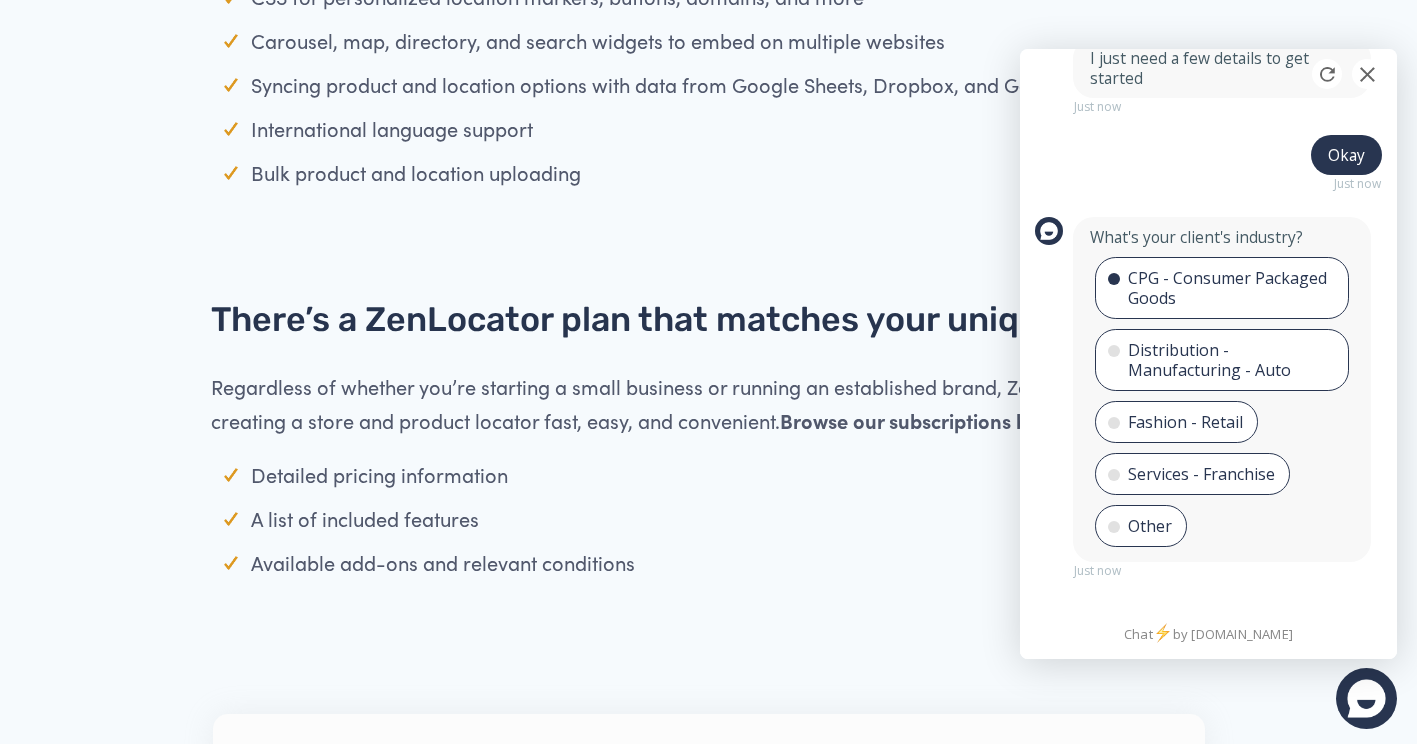 click on "CPG - Consumer Packaged Goods" at bounding box center (1231, 288) 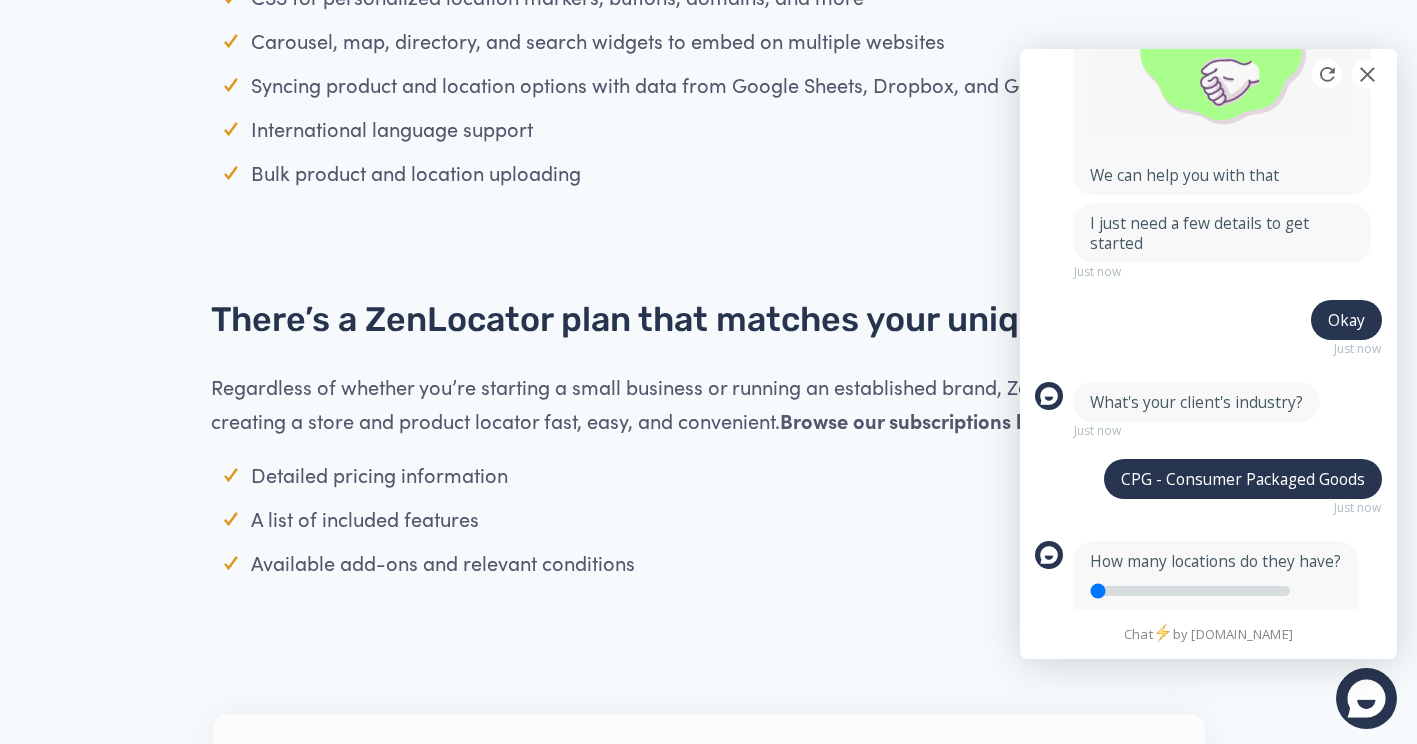 scroll, scrollTop: 559, scrollLeft: 0, axis: vertical 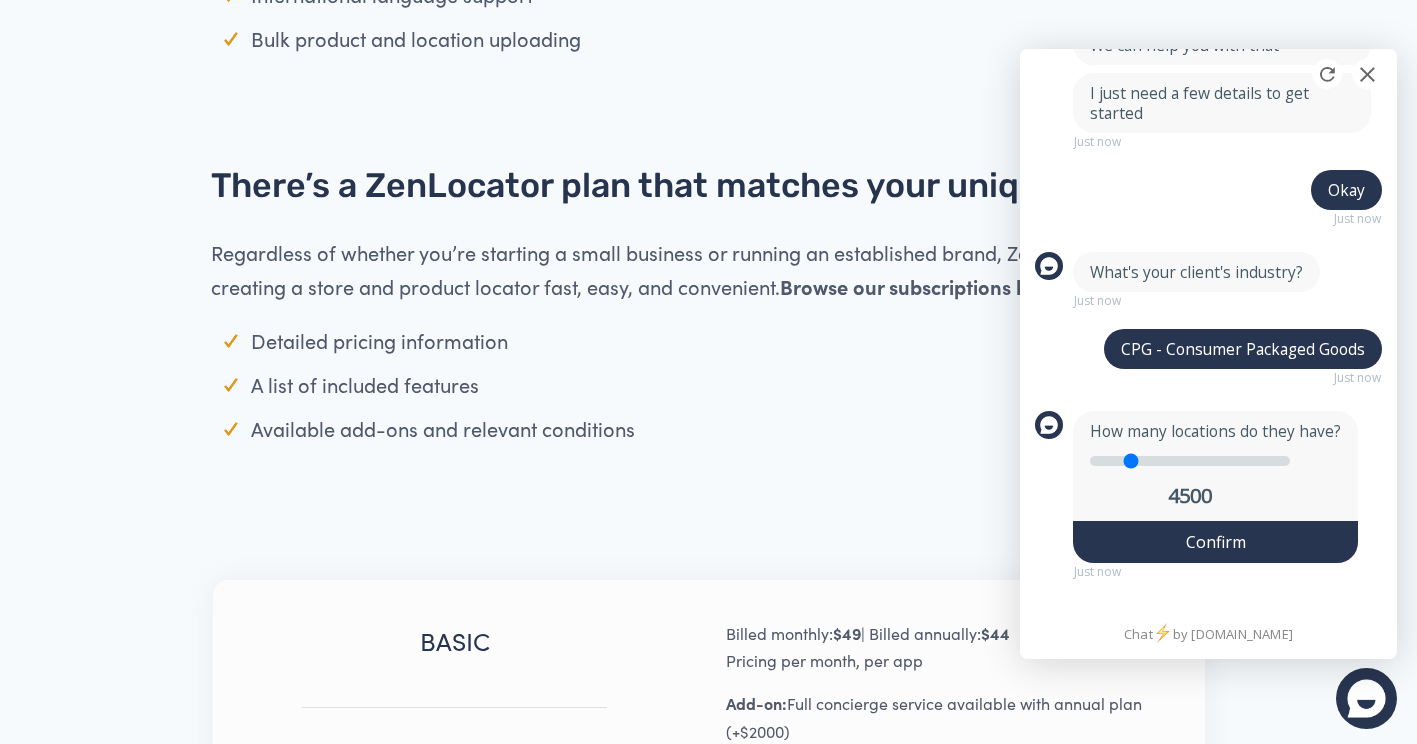 drag, startPoint x: 1096, startPoint y: 448, endPoint x: 1130, endPoint y: 448, distance: 34 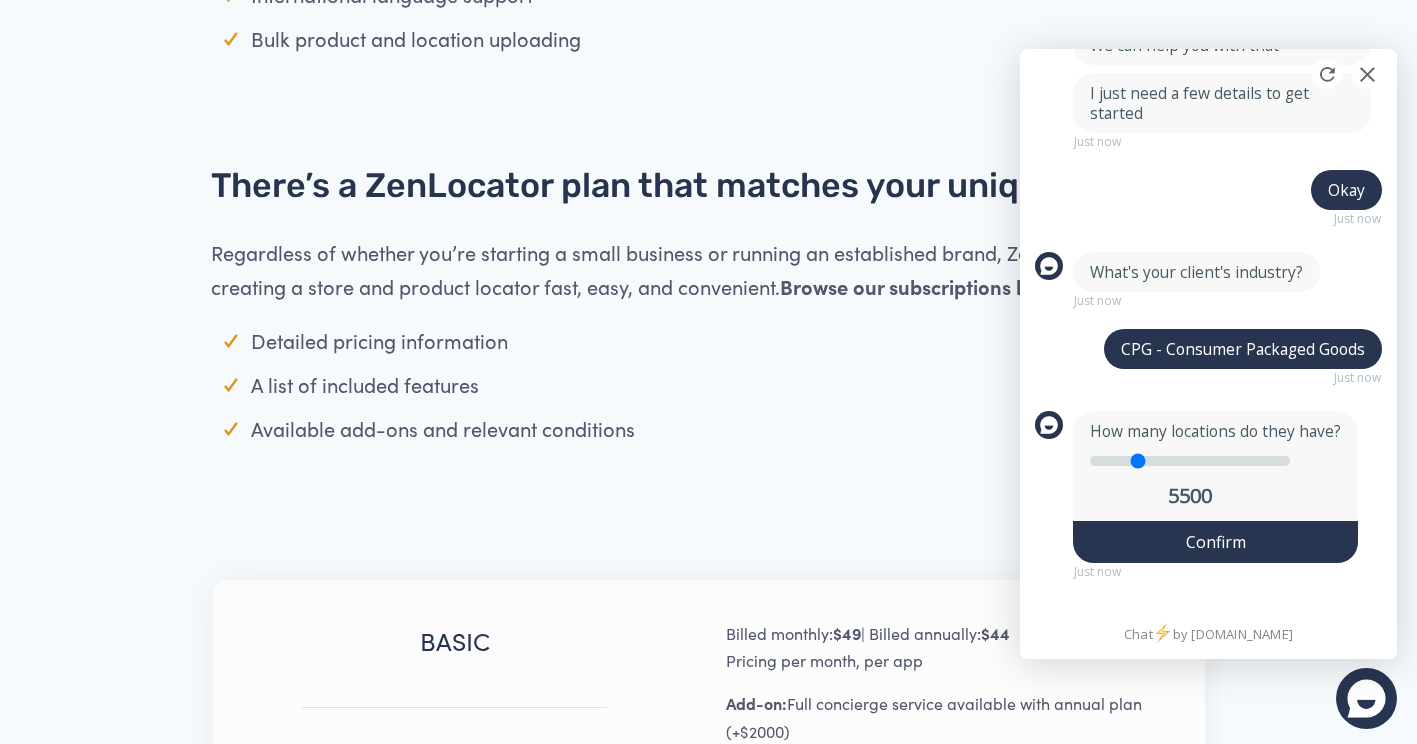 click at bounding box center (1190, 461) 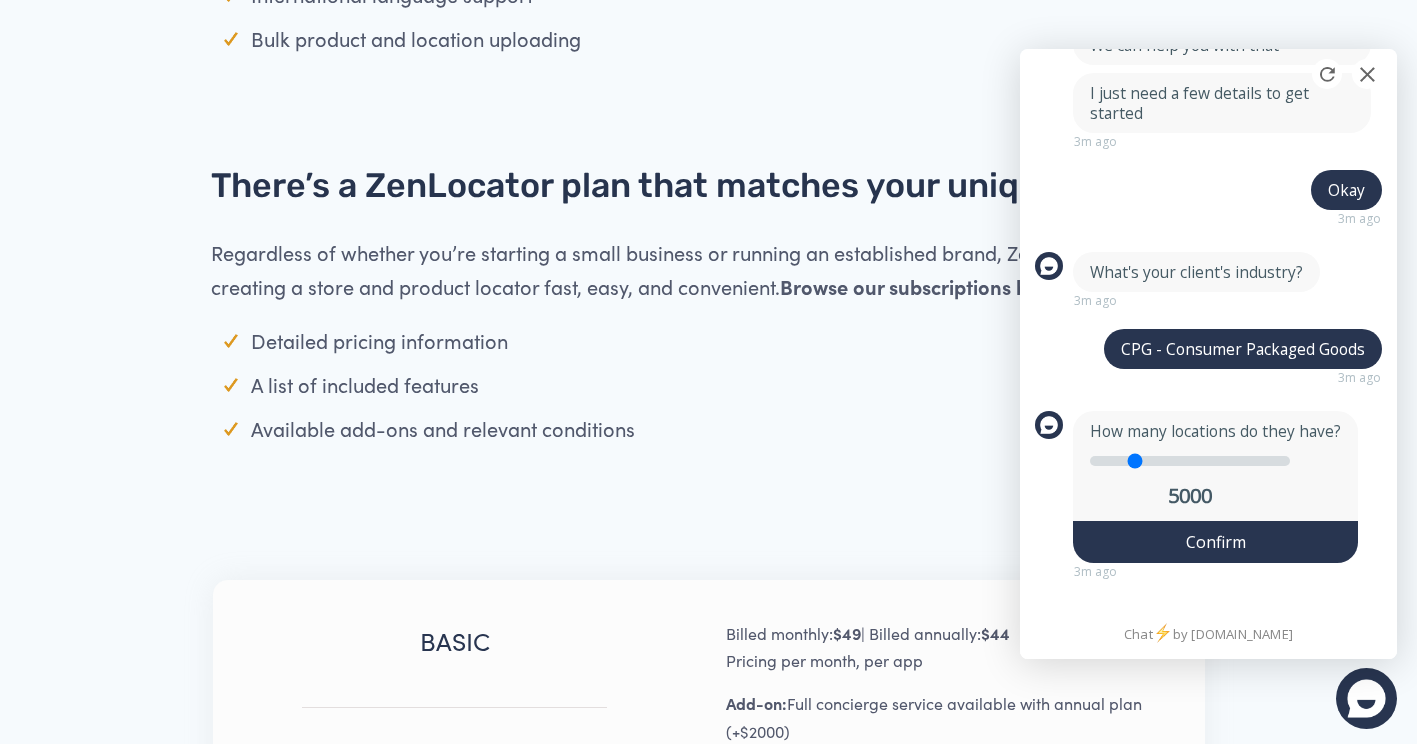 type on "5000" 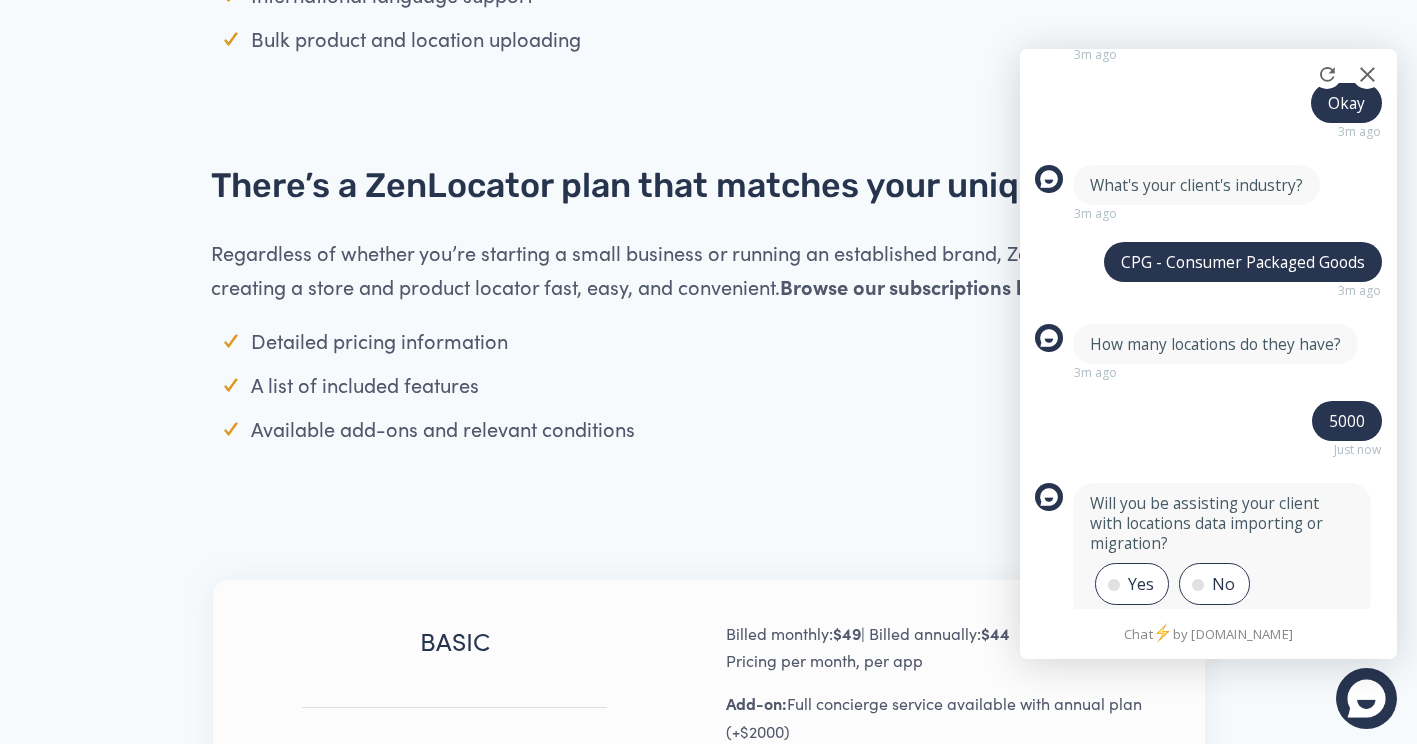 scroll, scrollTop: 702, scrollLeft: 0, axis: vertical 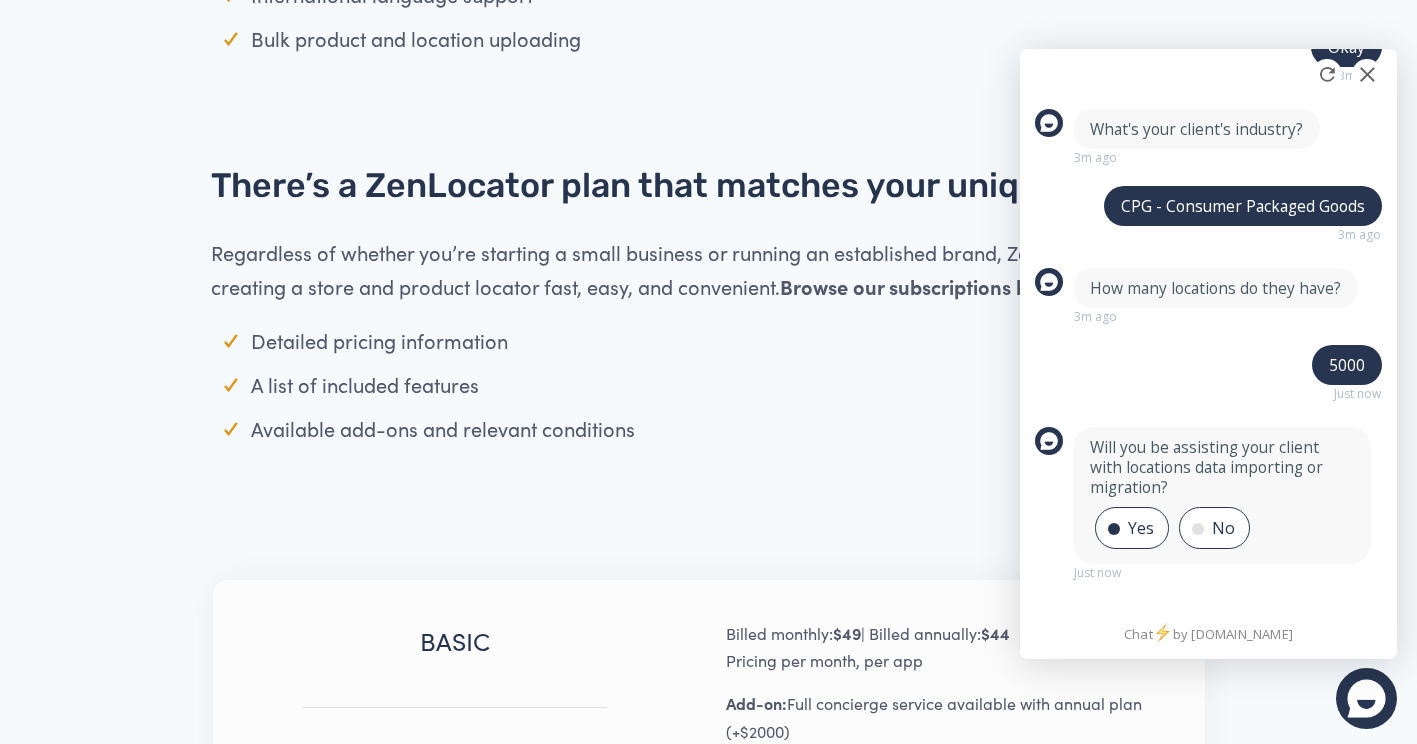 click on "Yes" at bounding box center [1132, 528] 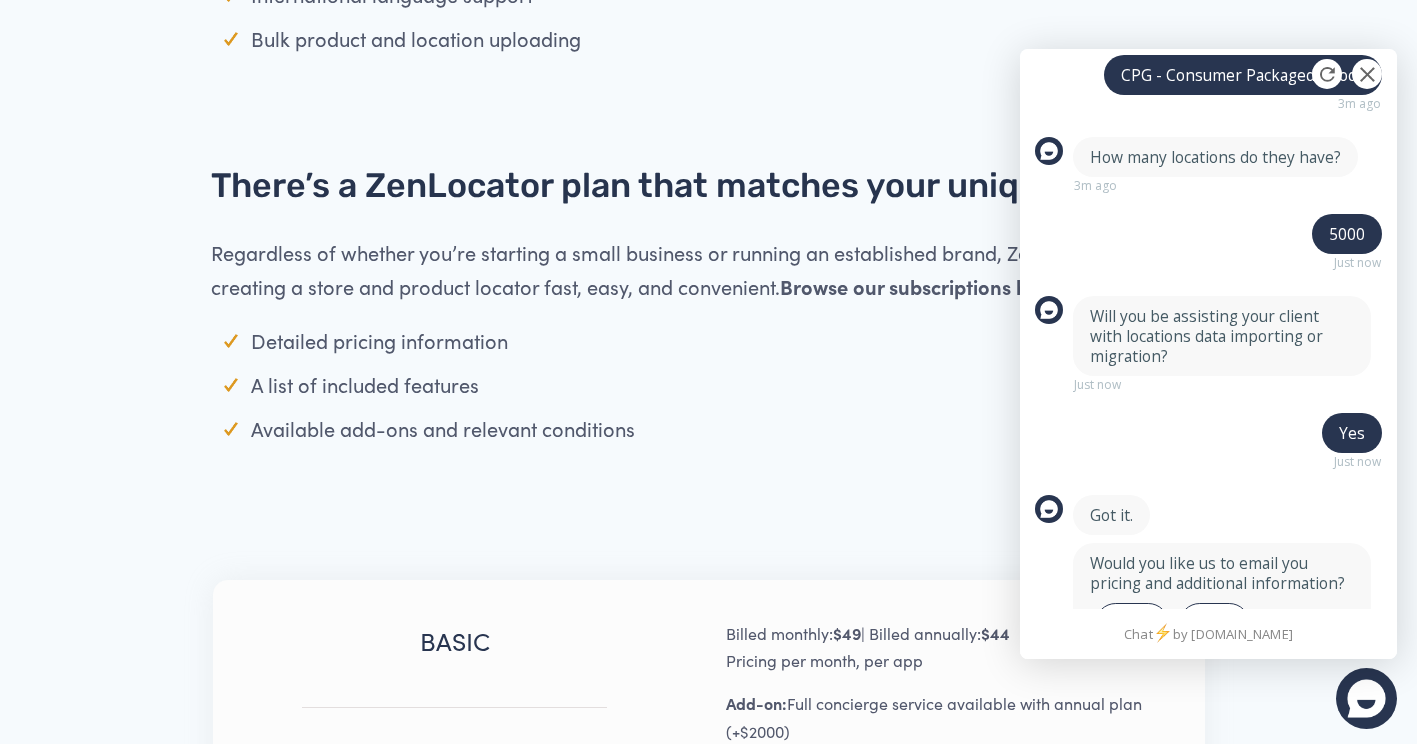 scroll, scrollTop: 948, scrollLeft: 0, axis: vertical 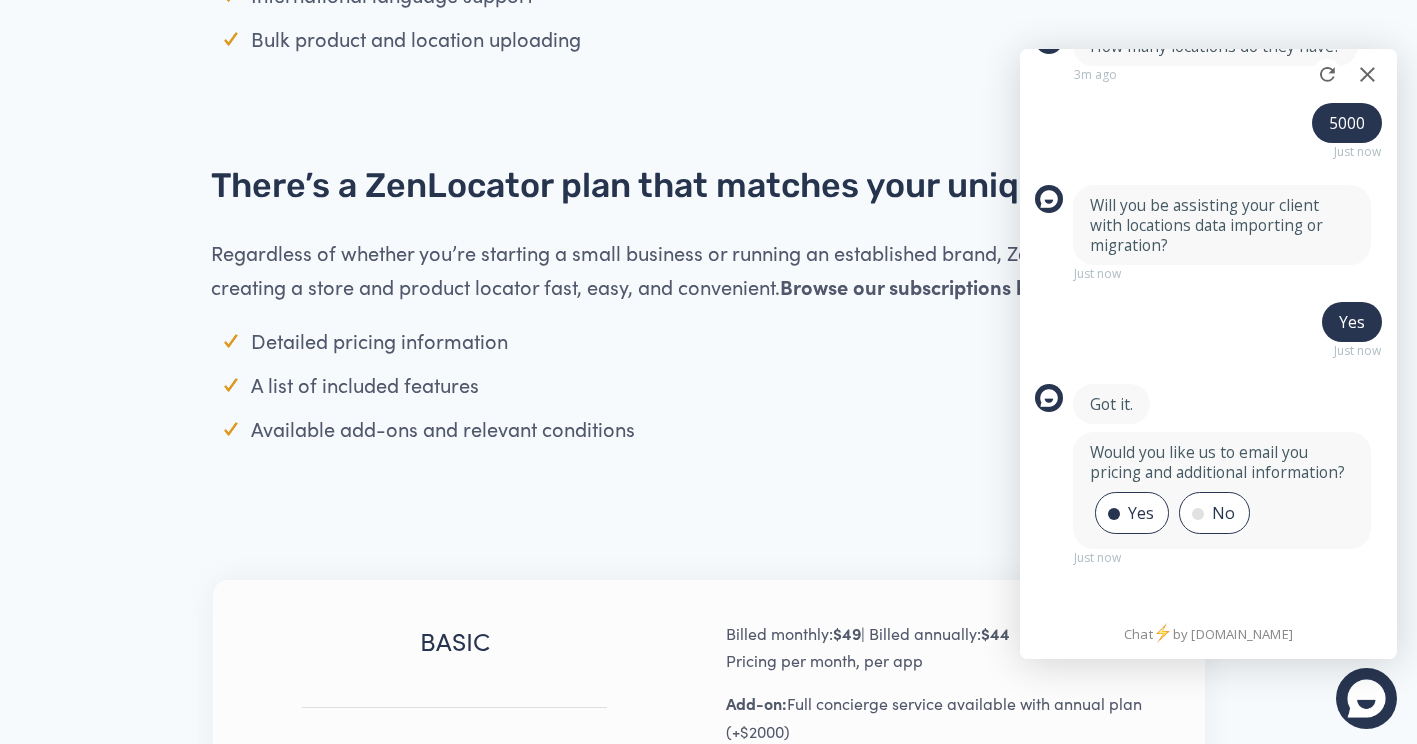 click on "Yes" at bounding box center [1141, 513] 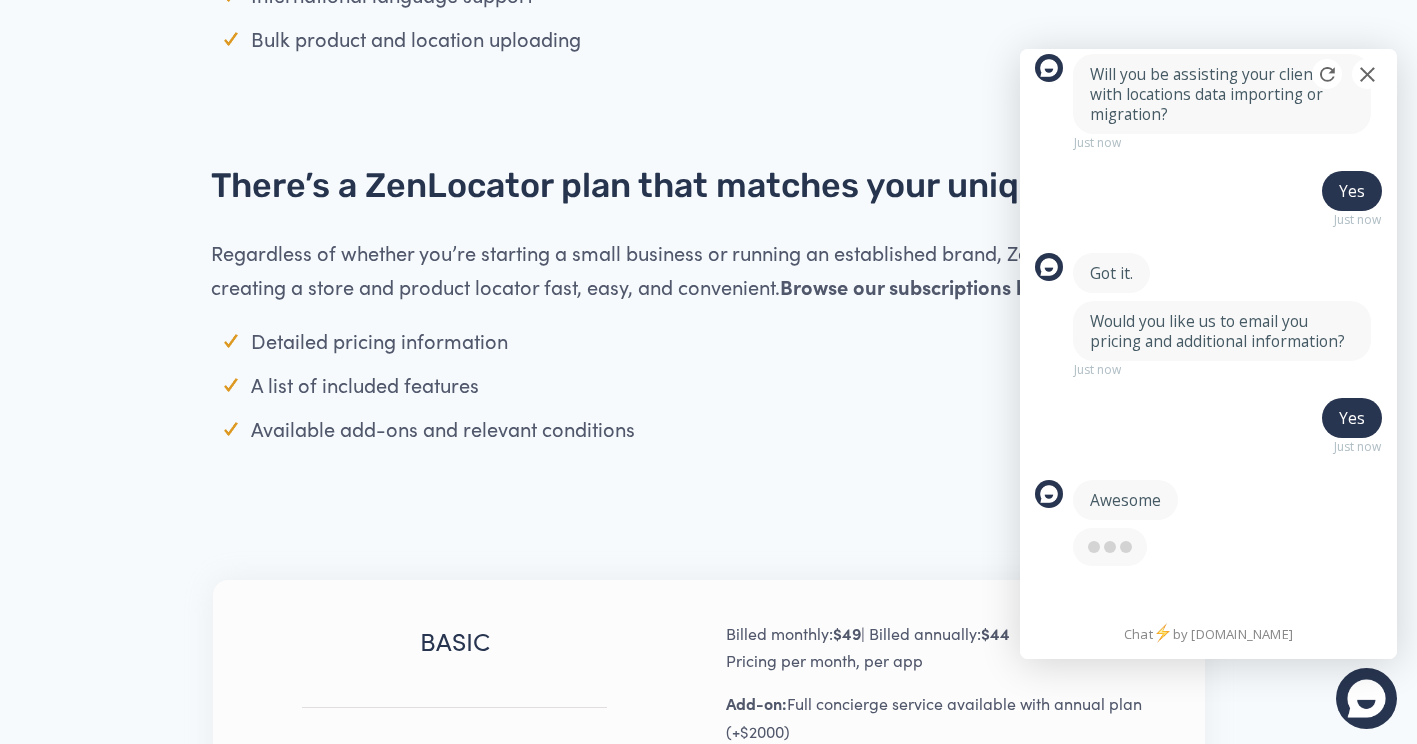 scroll, scrollTop: 1097, scrollLeft: 0, axis: vertical 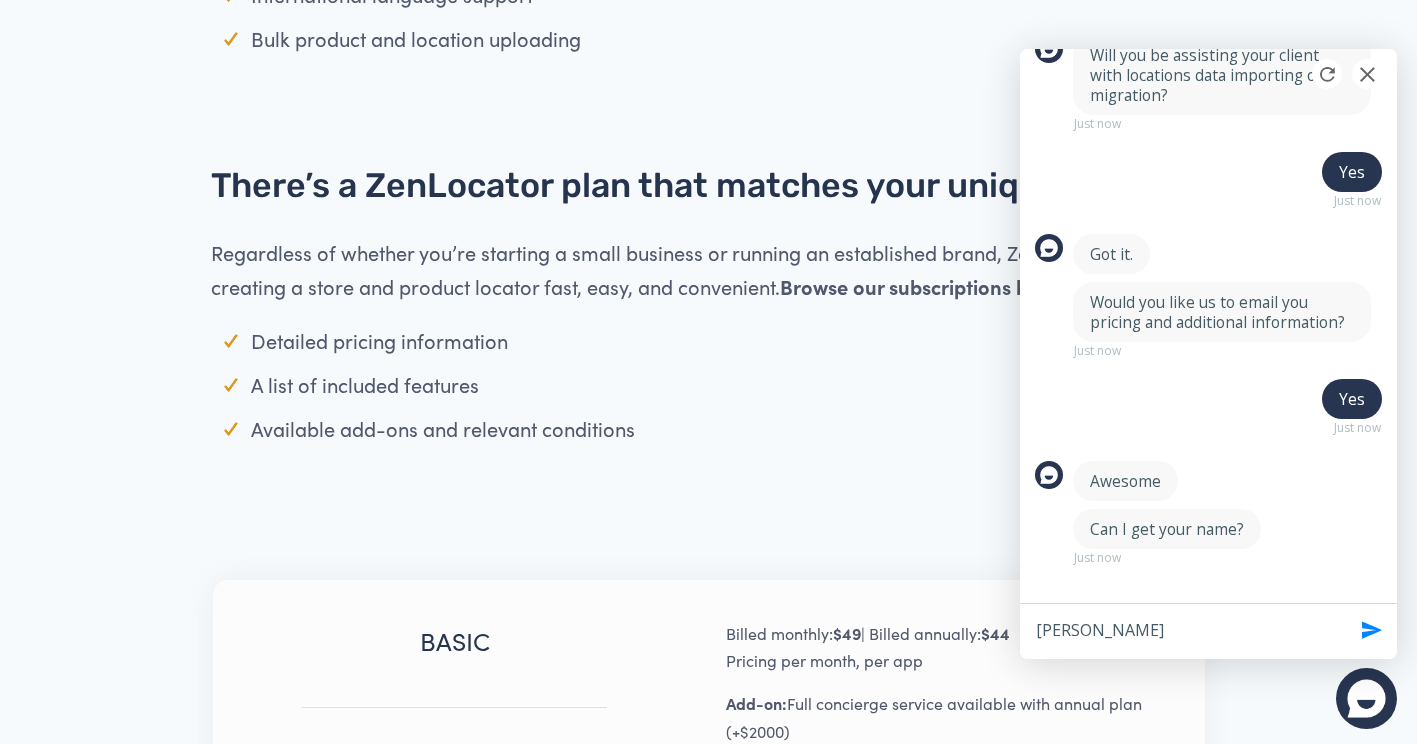 type on "[PERSON_NAME]" 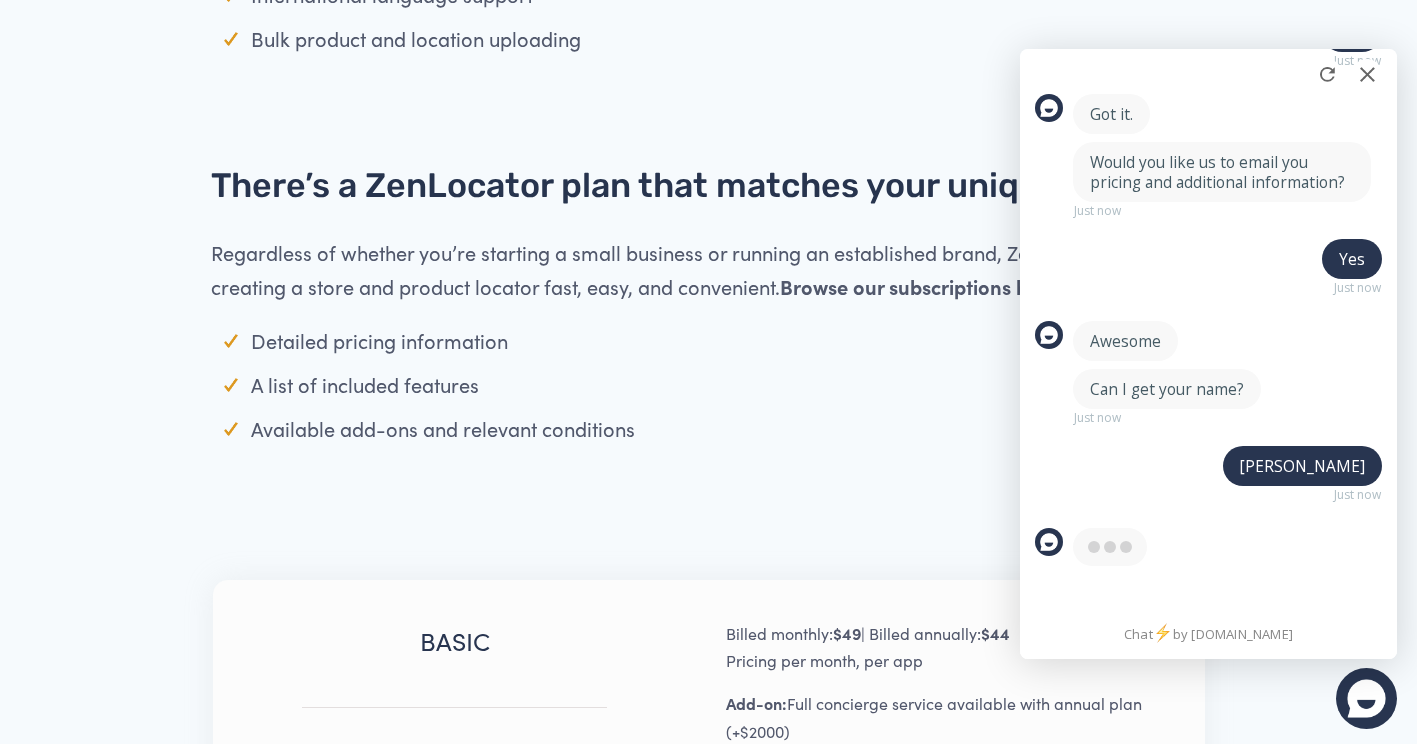 scroll, scrollTop: 1255, scrollLeft: 0, axis: vertical 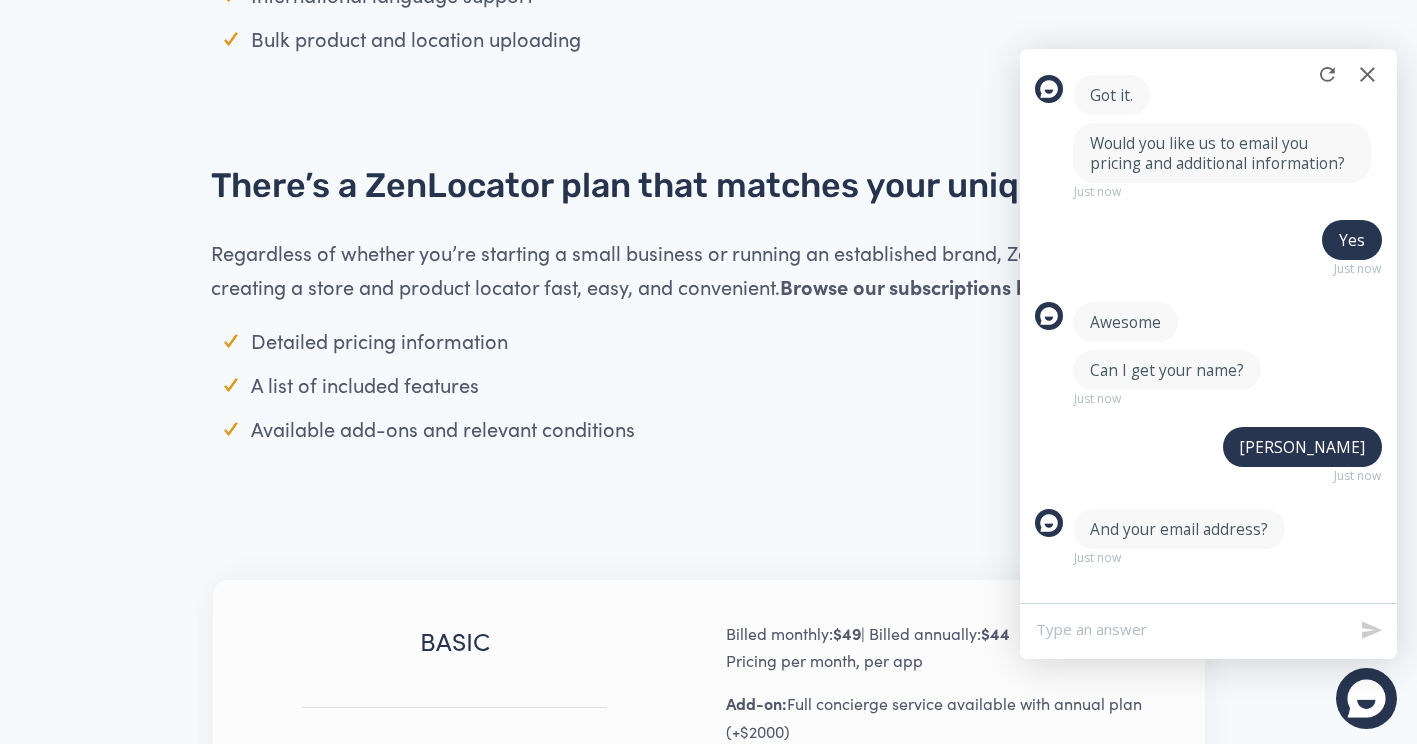 click at bounding box center (1208, 631) 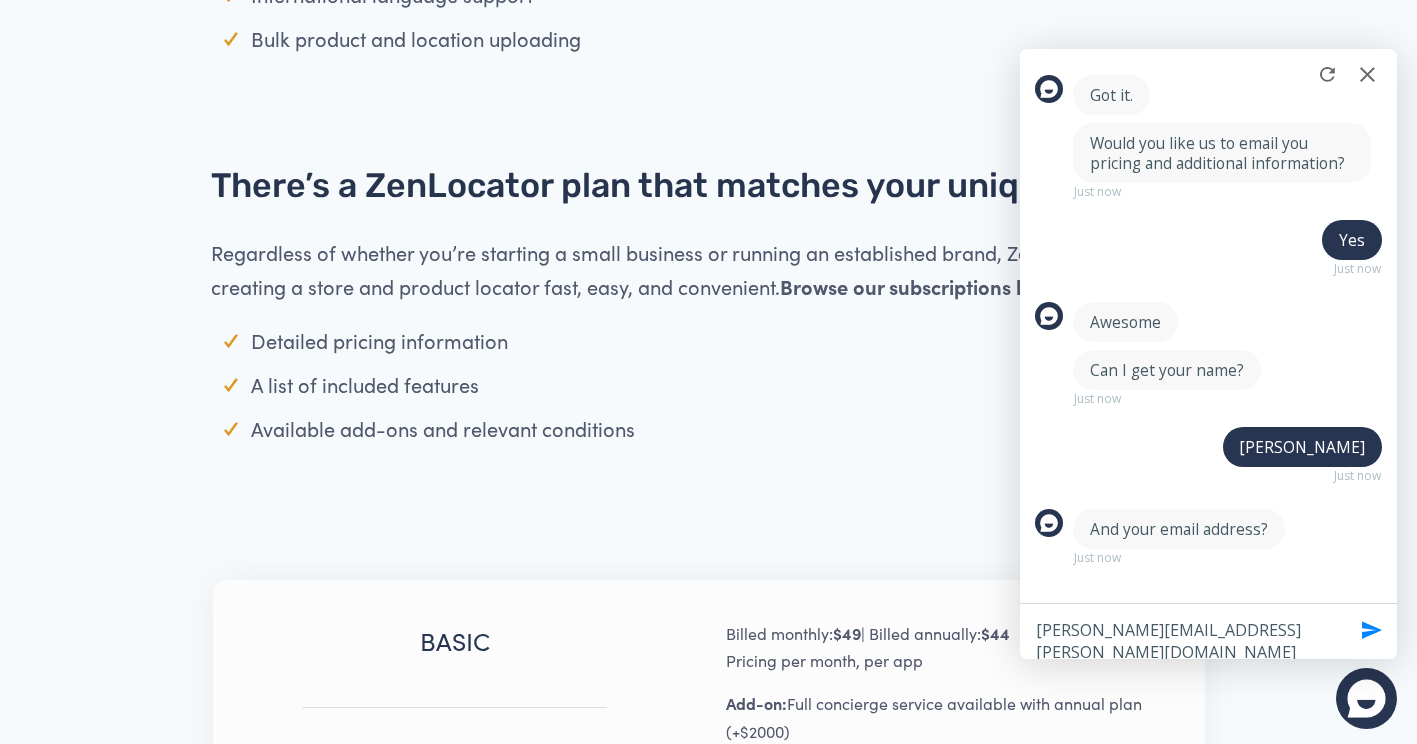 type on "[PERSON_NAME][EMAIL_ADDRESS][PERSON_NAME][DOMAIN_NAME]" 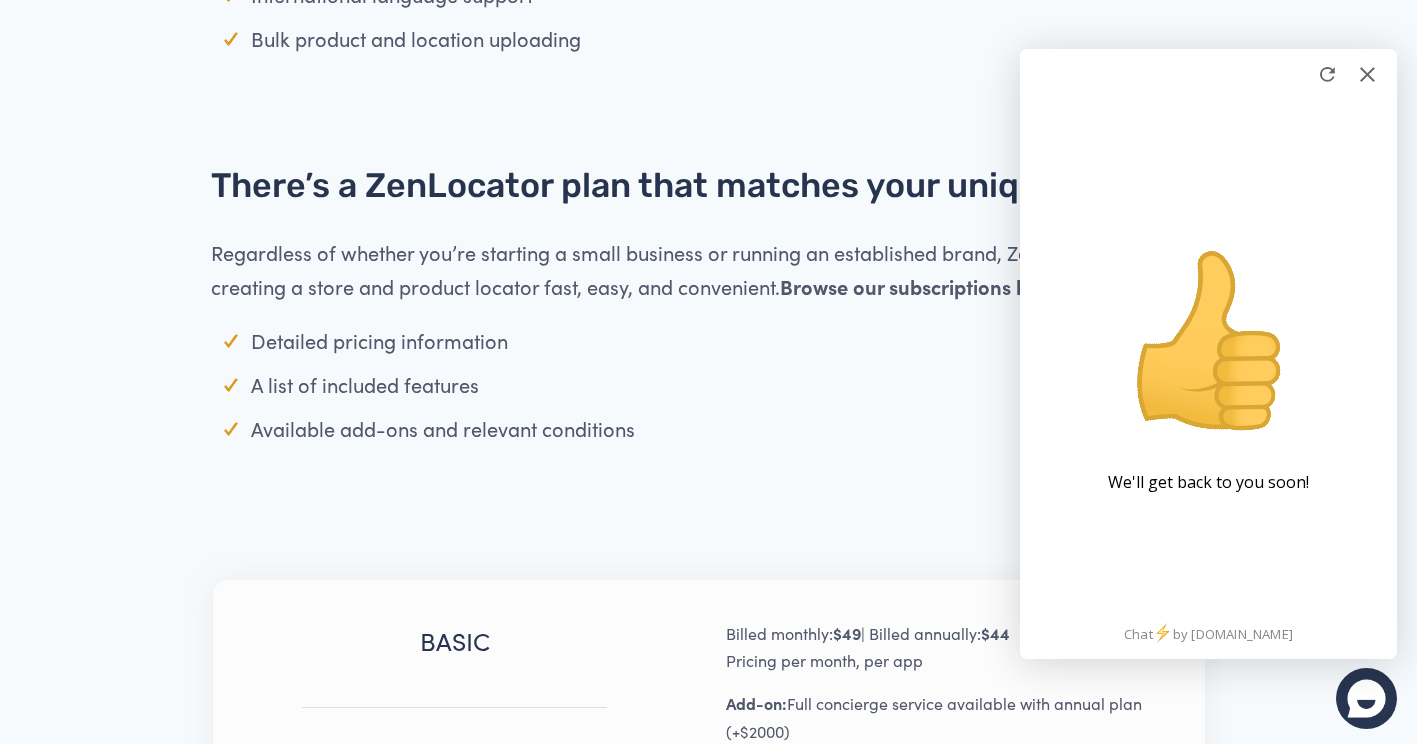 scroll, scrollTop: 0, scrollLeft: 0, axis: both 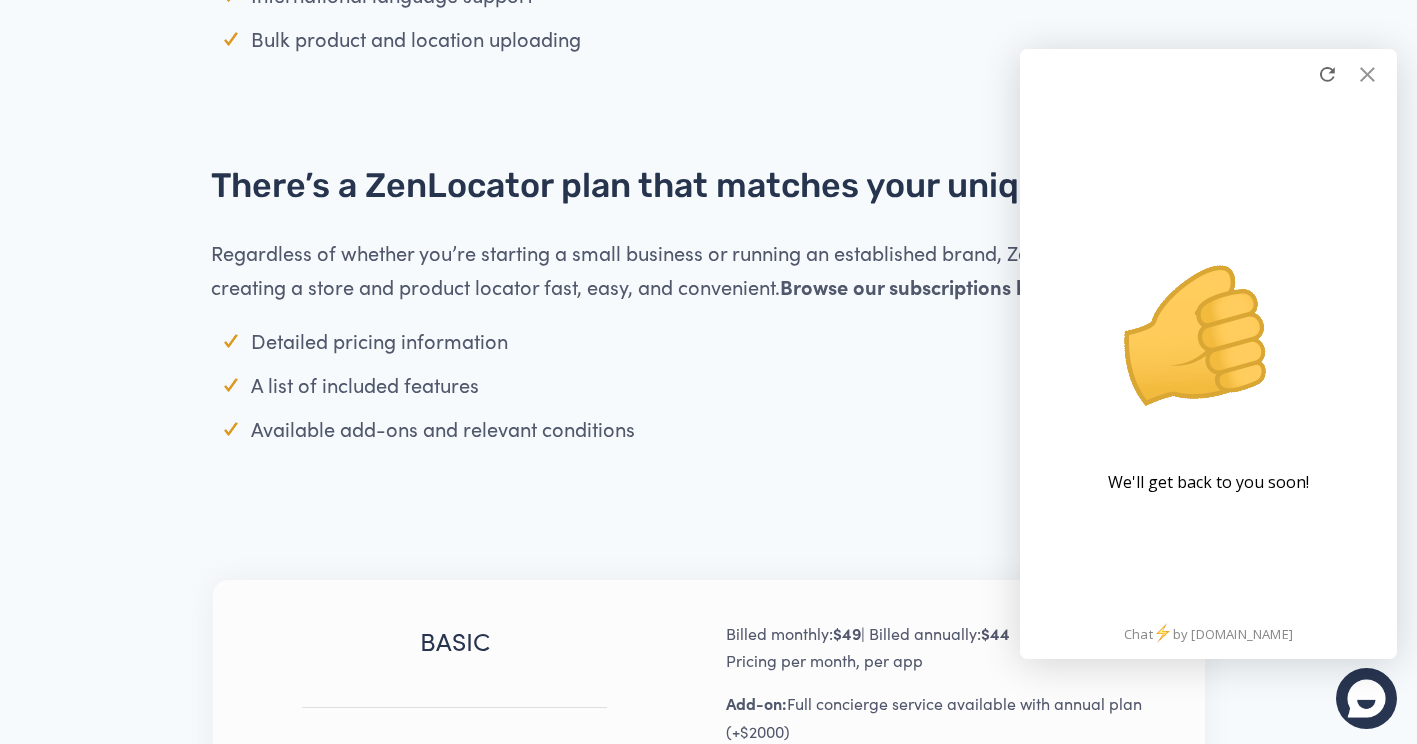 click at bounding box center (1367, 74) 